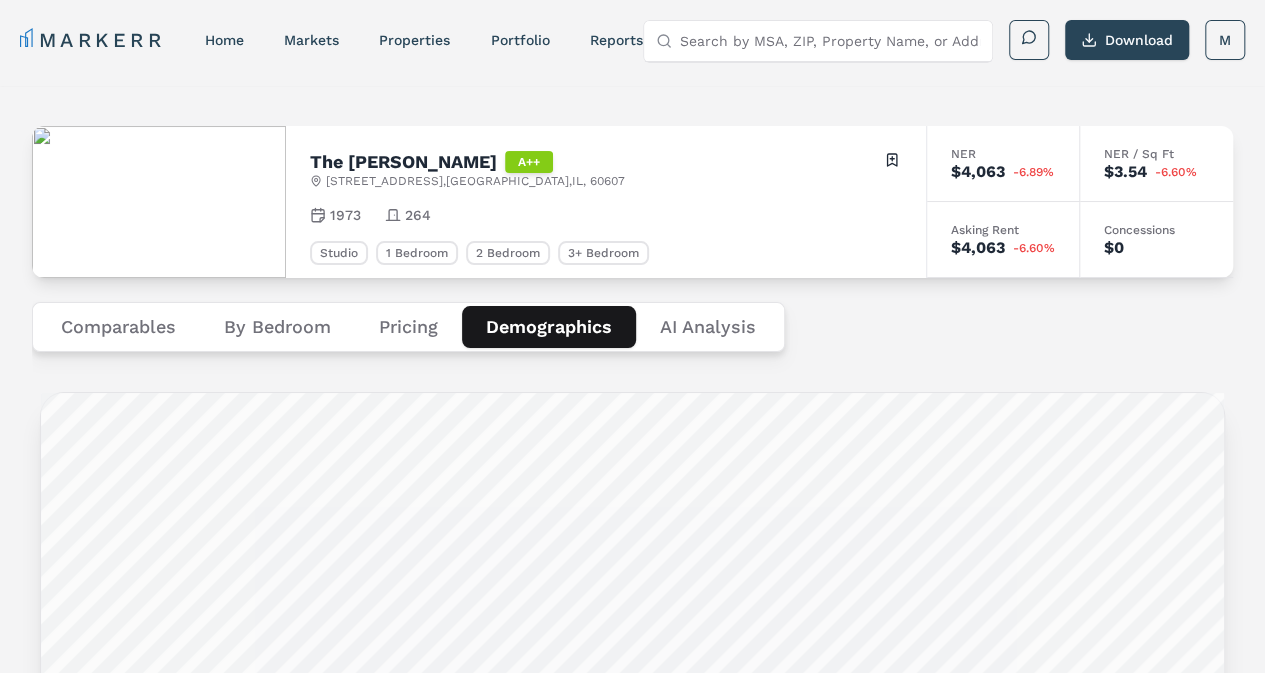 scroll, scrollTop: 0, scrollLeft: 0, axis: both 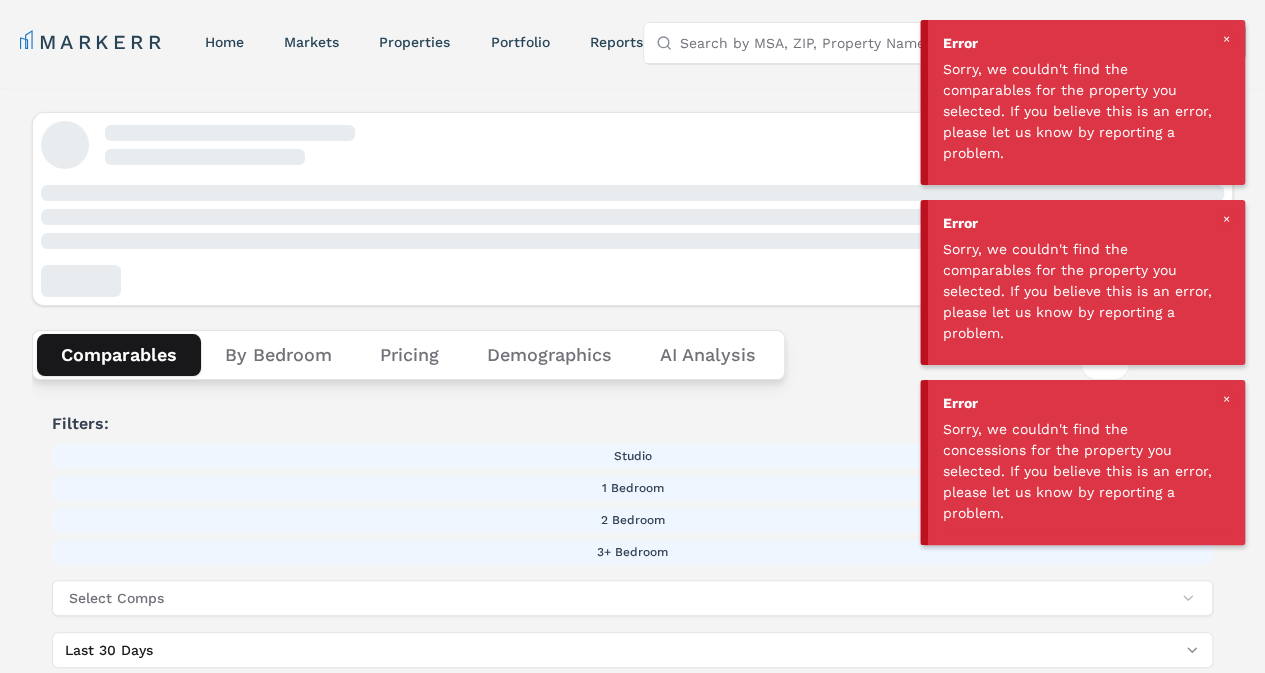 click at bounding box center (1226, 39) 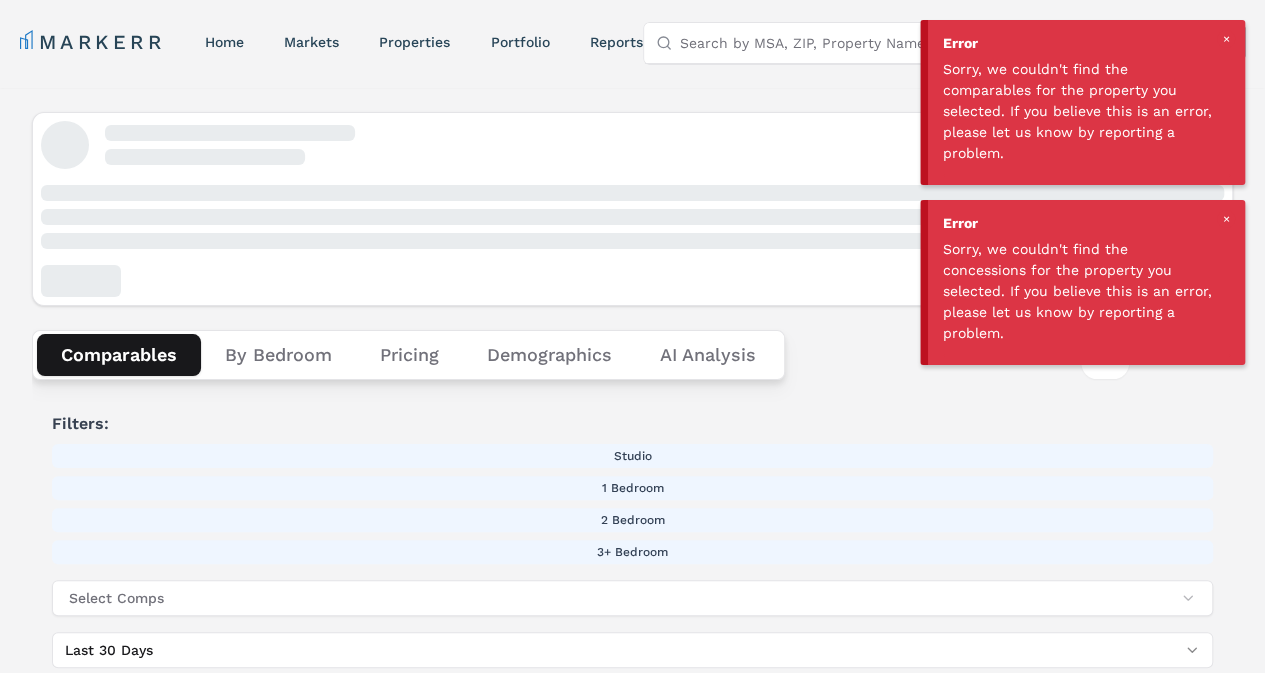 click on "Error Sorry, we couldn't find the comparables for the property you selected. If you believe this is an error, please let us know by reporting a problem. Error Sorry, we couldn't find the comparables for the property you selected. If you believe this is an error, please let us know by reporting a problem. Error Sorry, we couldn't find the concessions for the property you selected. If you believe this is an error, please let us know by reporting a problem." at bounding box center (1082, 189) 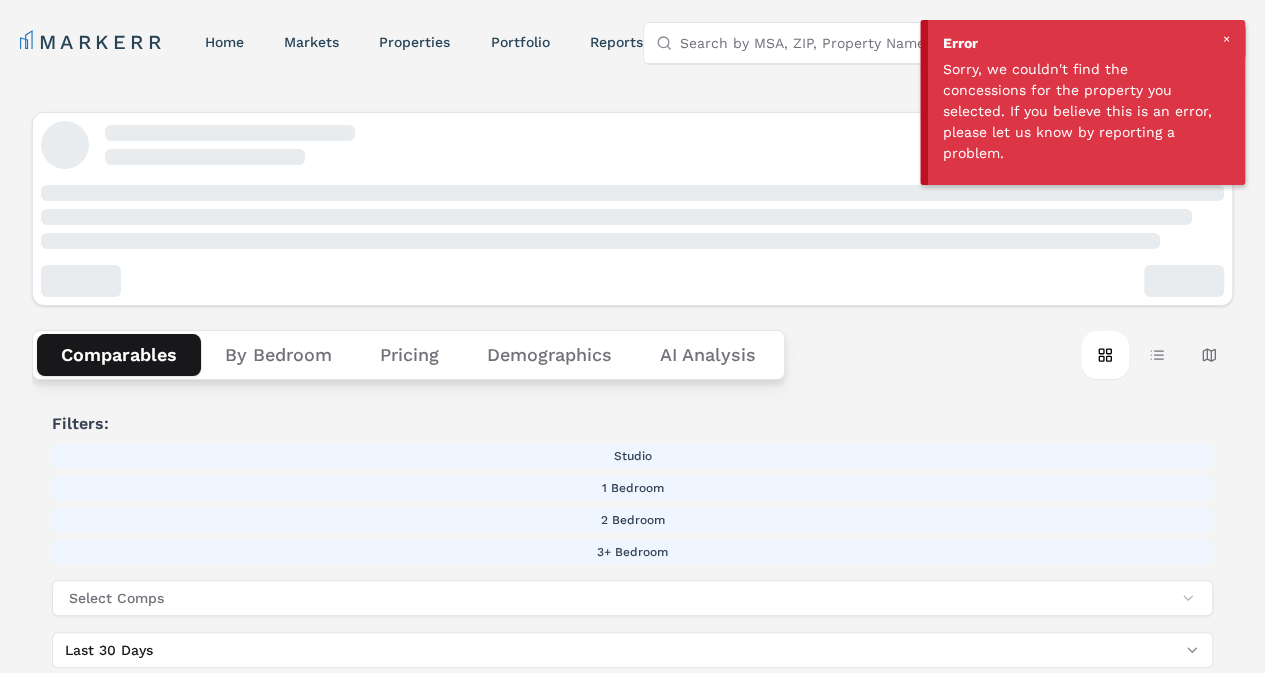 click at bounding box center (1226, 39) 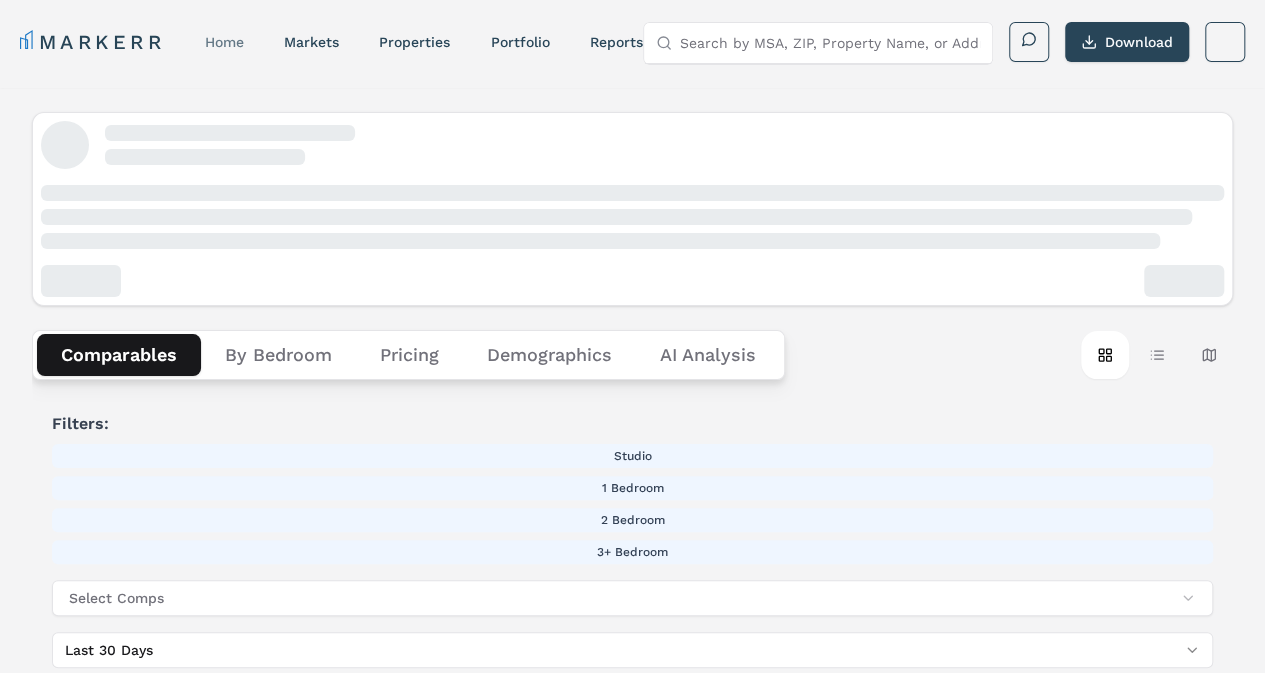 click on "home" at bounding box center [224, 42] 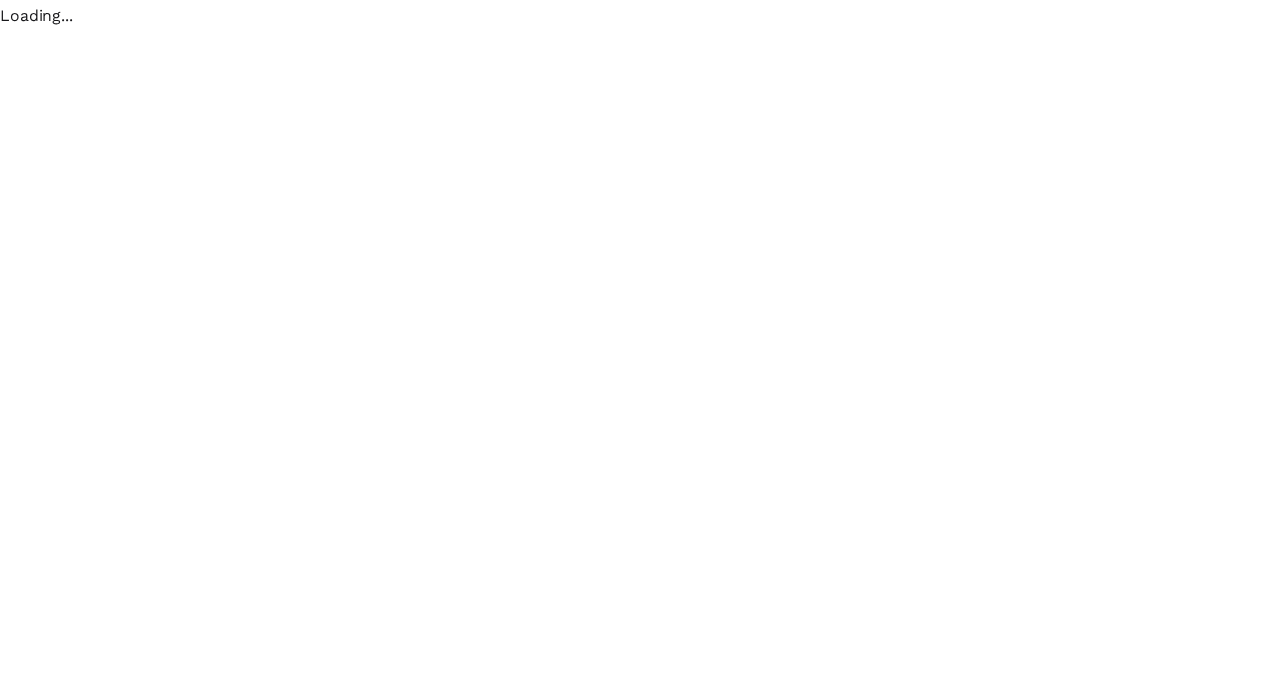scroll, scrollTop: 0, scrollLeft: 0, axis: both 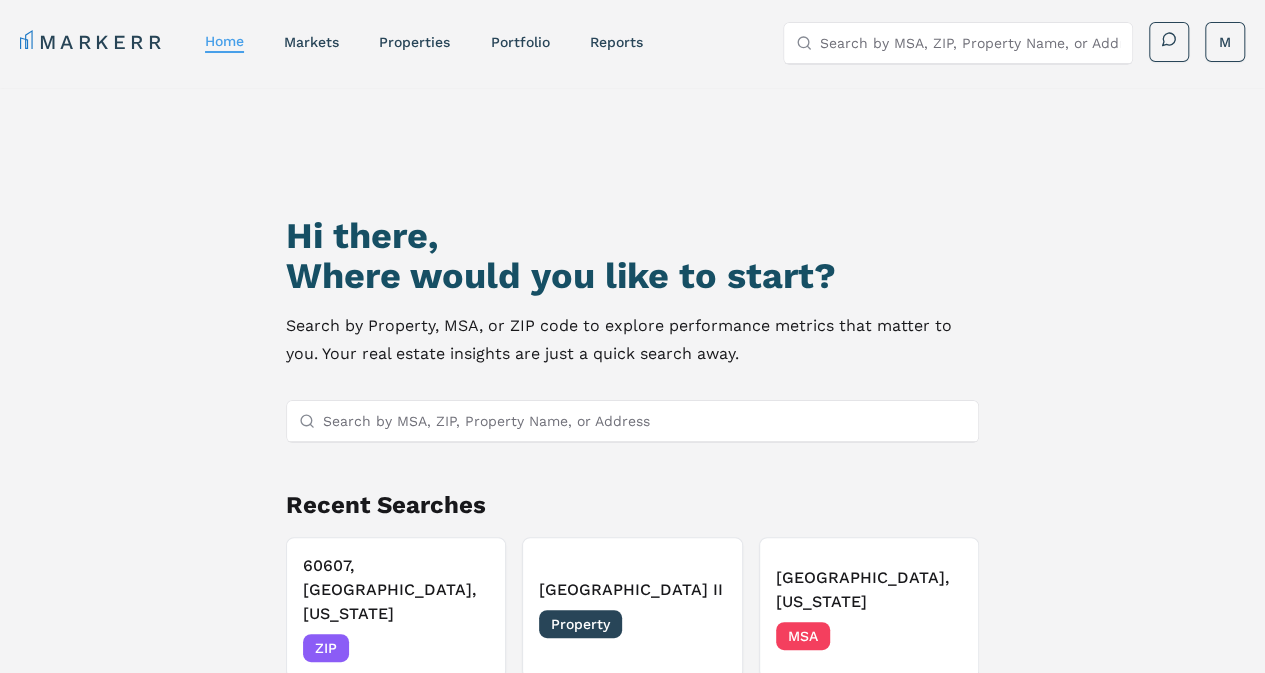 click on "Search by MSA, ZIP, Property Name, or Address" at bounding box center (645, 421) 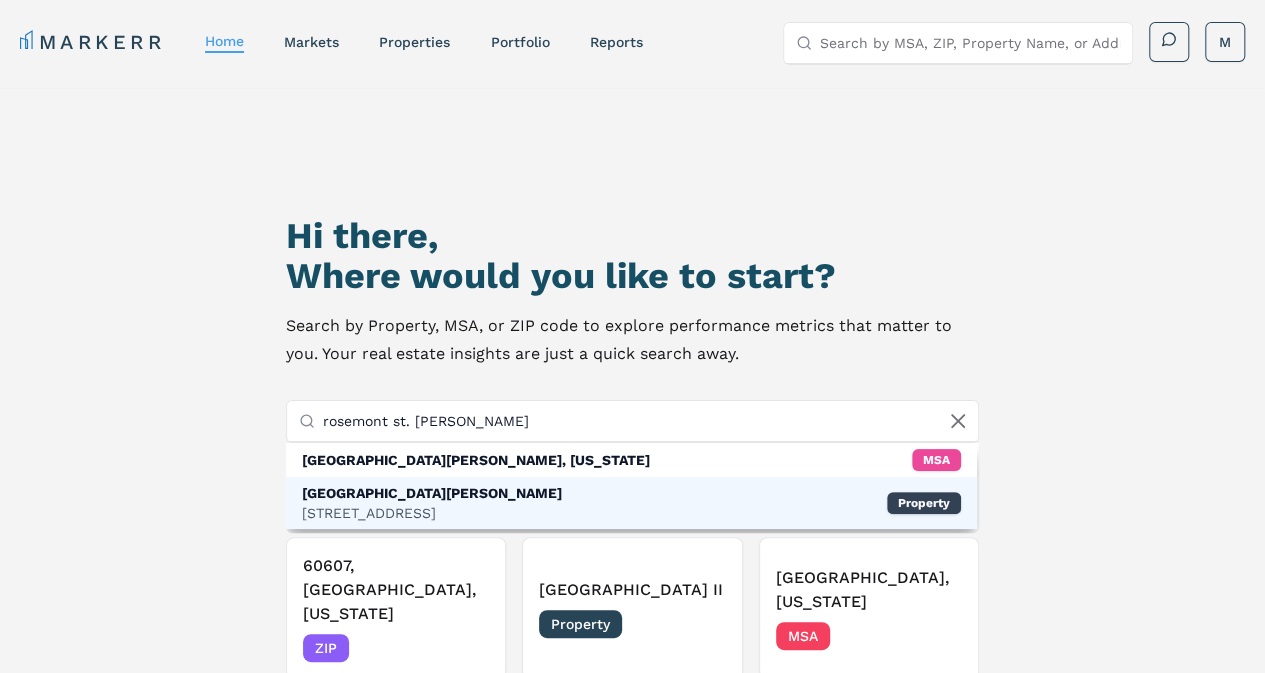 type on "rosemont st. johns" 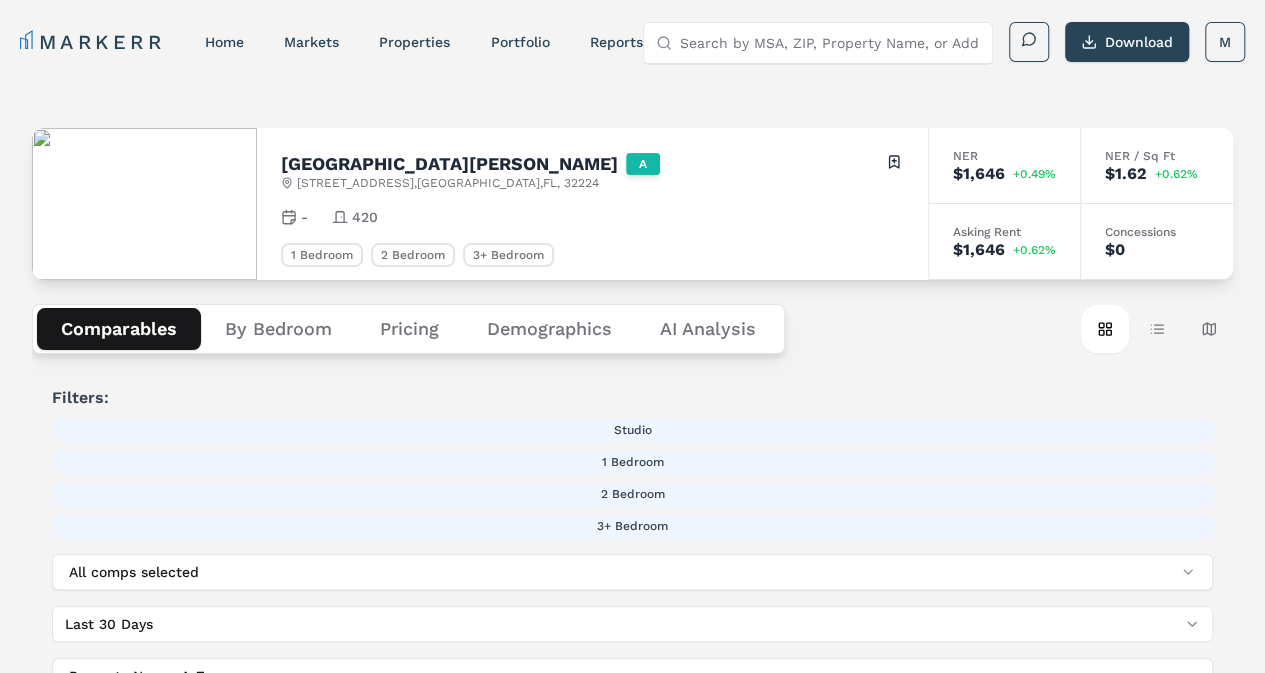 click on "Demographics" at bounding box center (549, 329) 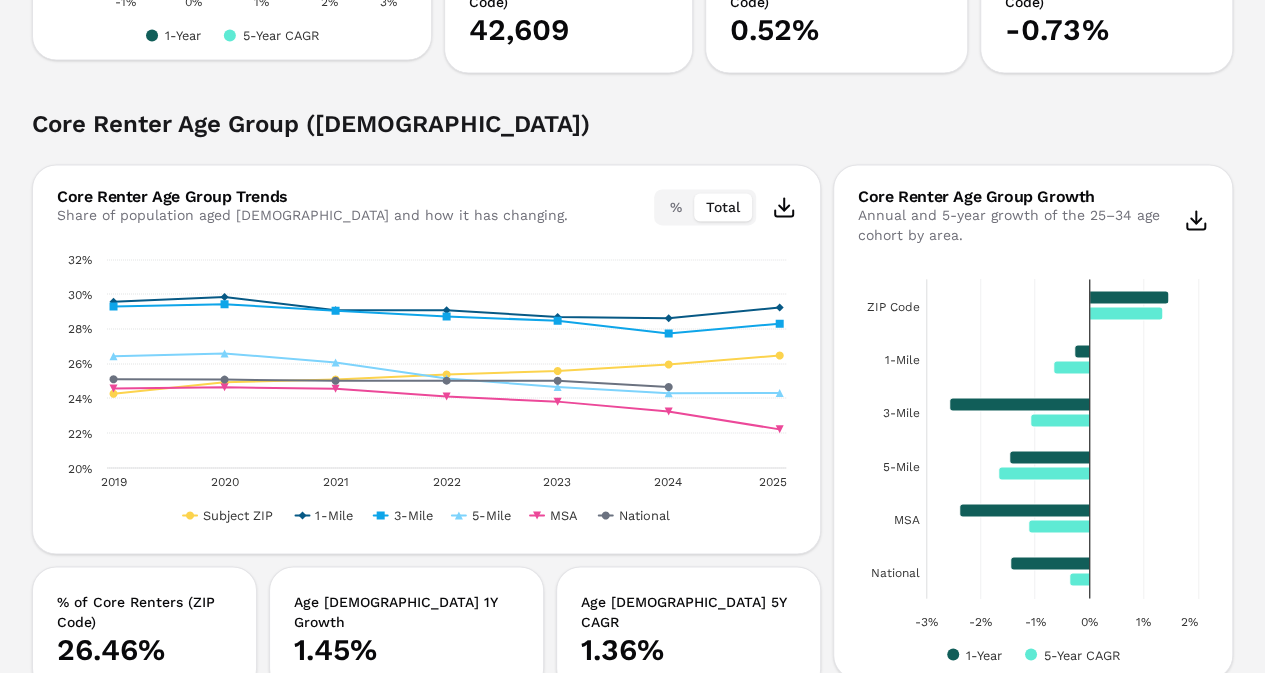 scroll, scrollTop: 1474, scrollLeft: 0, axis: vertical 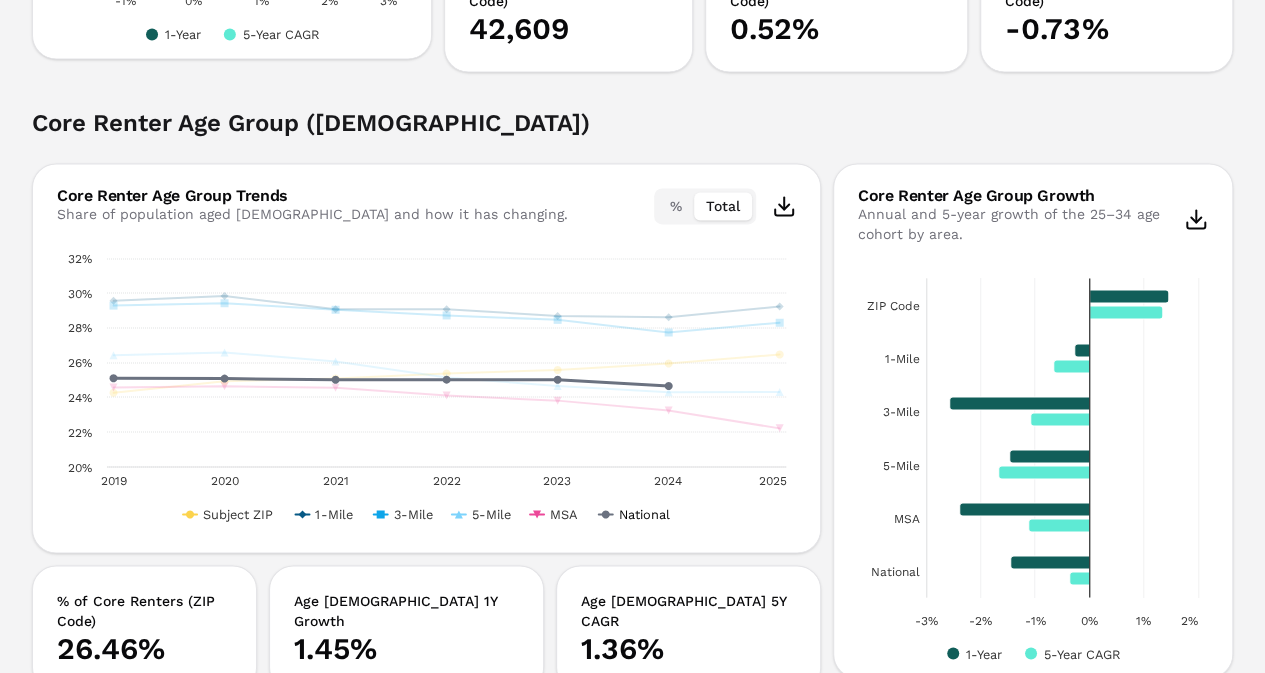 click on "National" 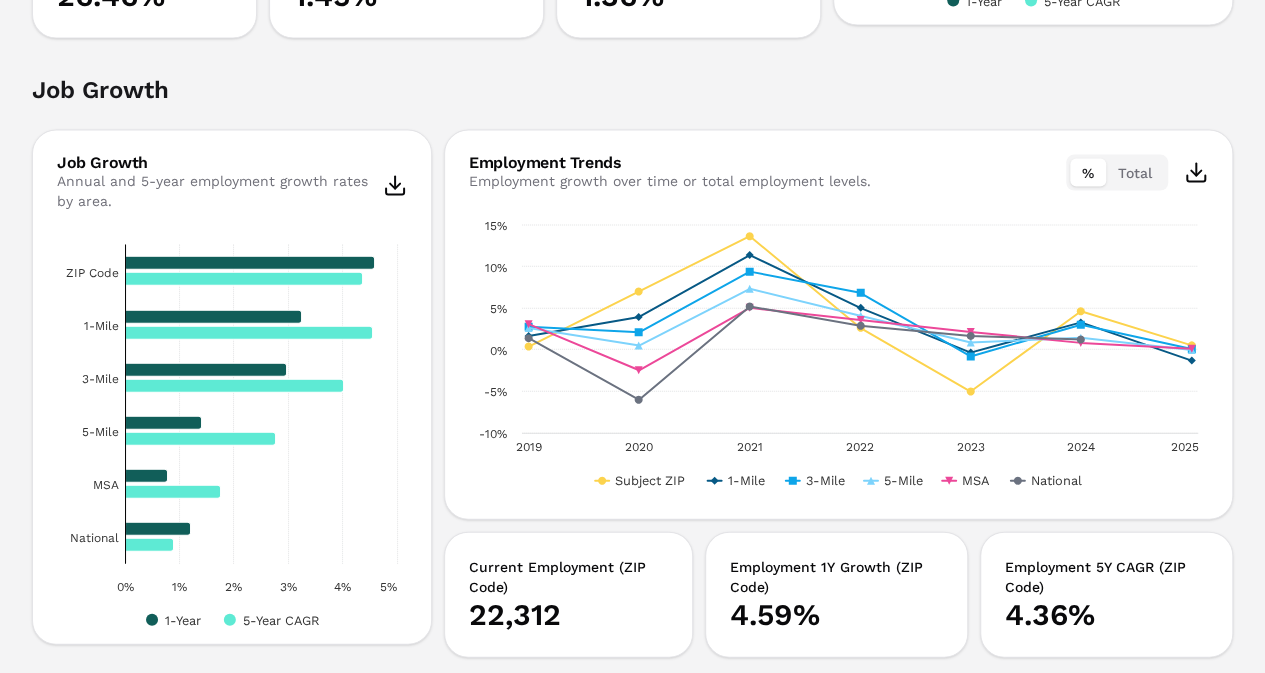 scroll, scrollTop: 2127, scrollLeft: 0, axis: vertical 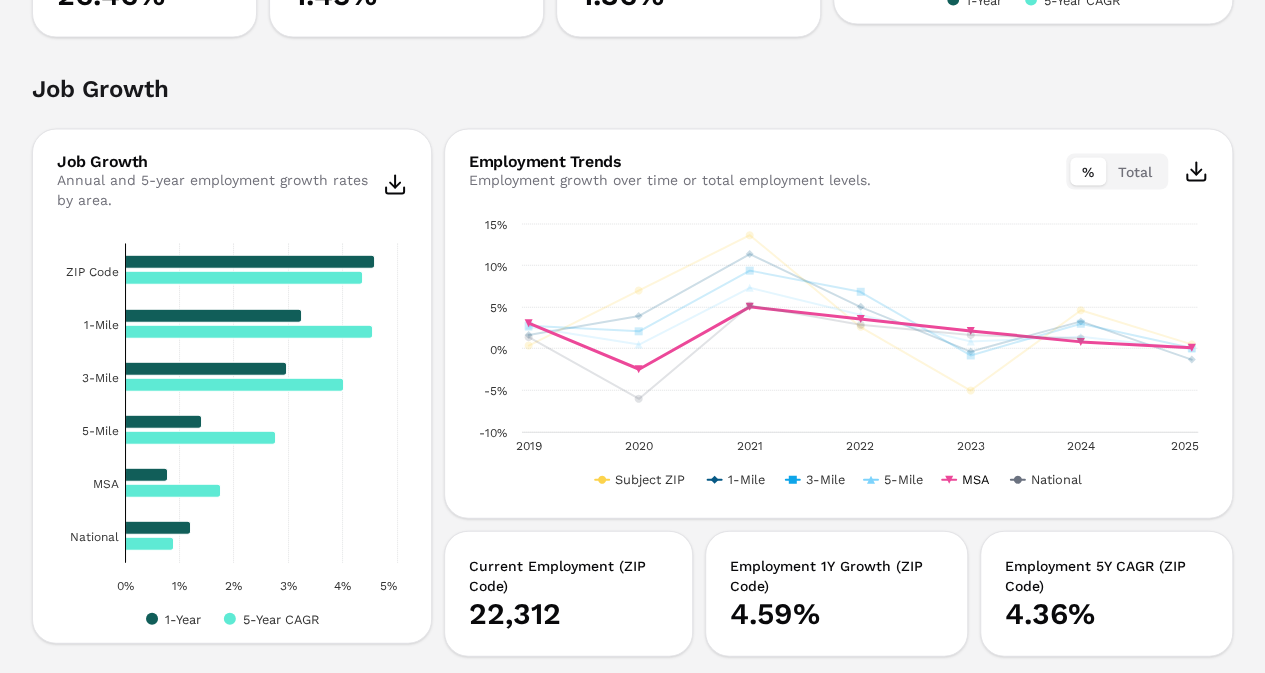 click on "MSA" 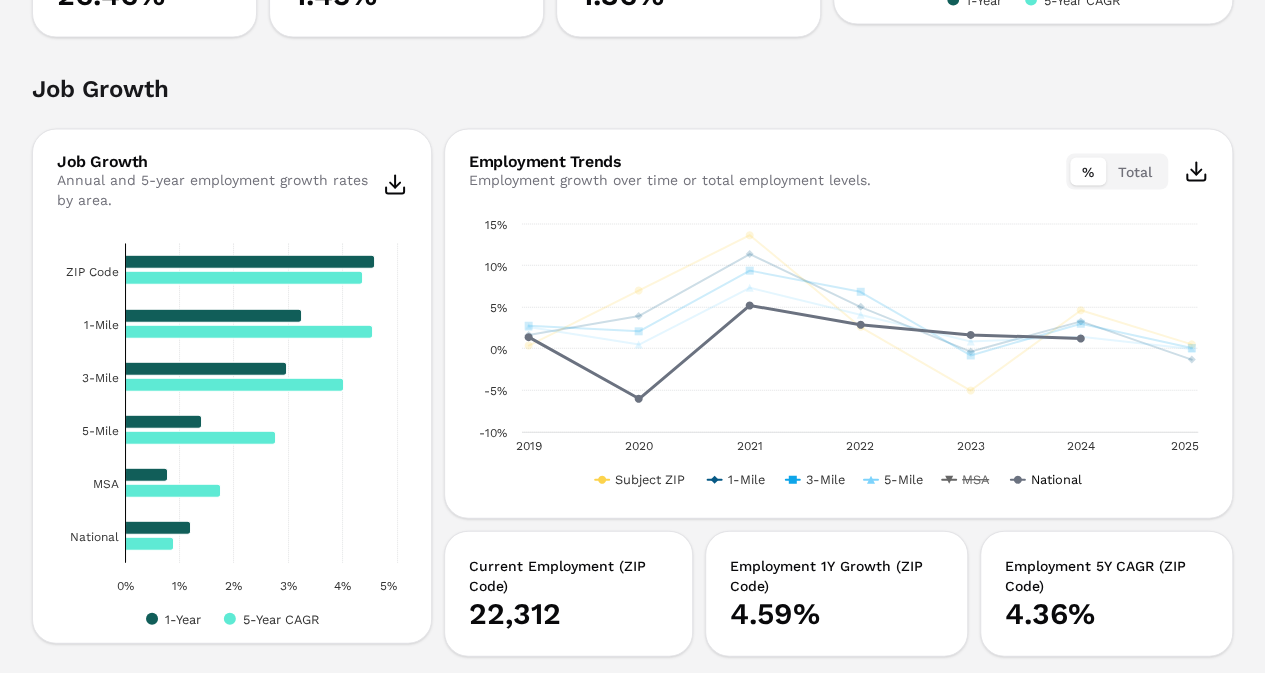 click on "National" 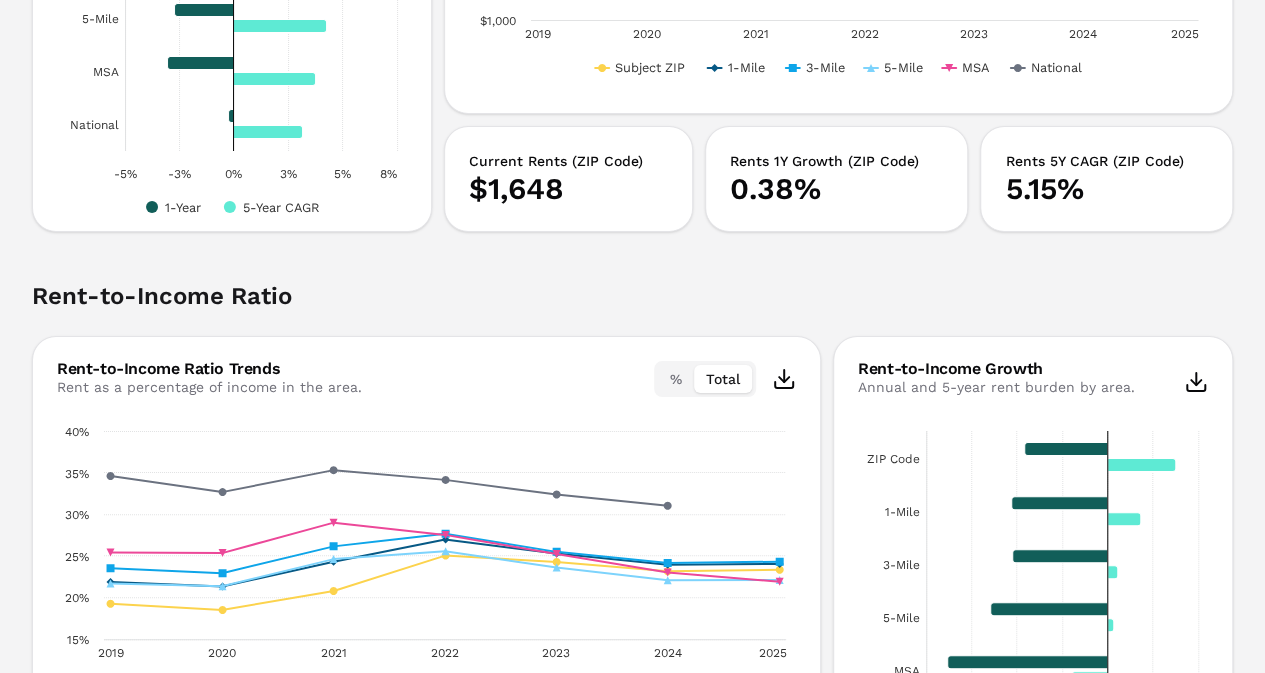 scroll, scrollTop: 4030, scrollLeft: 0, axis: vertical 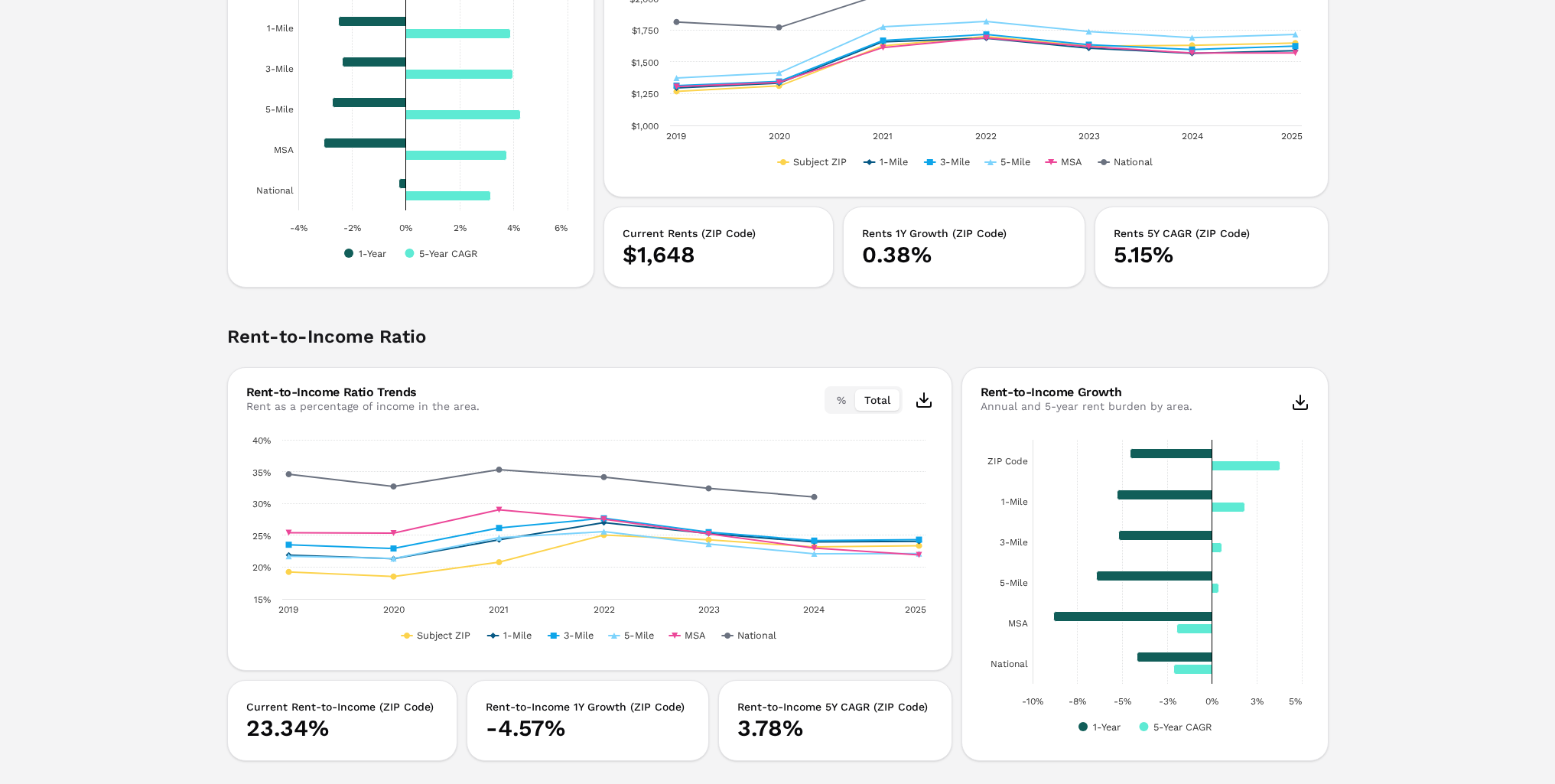 type 